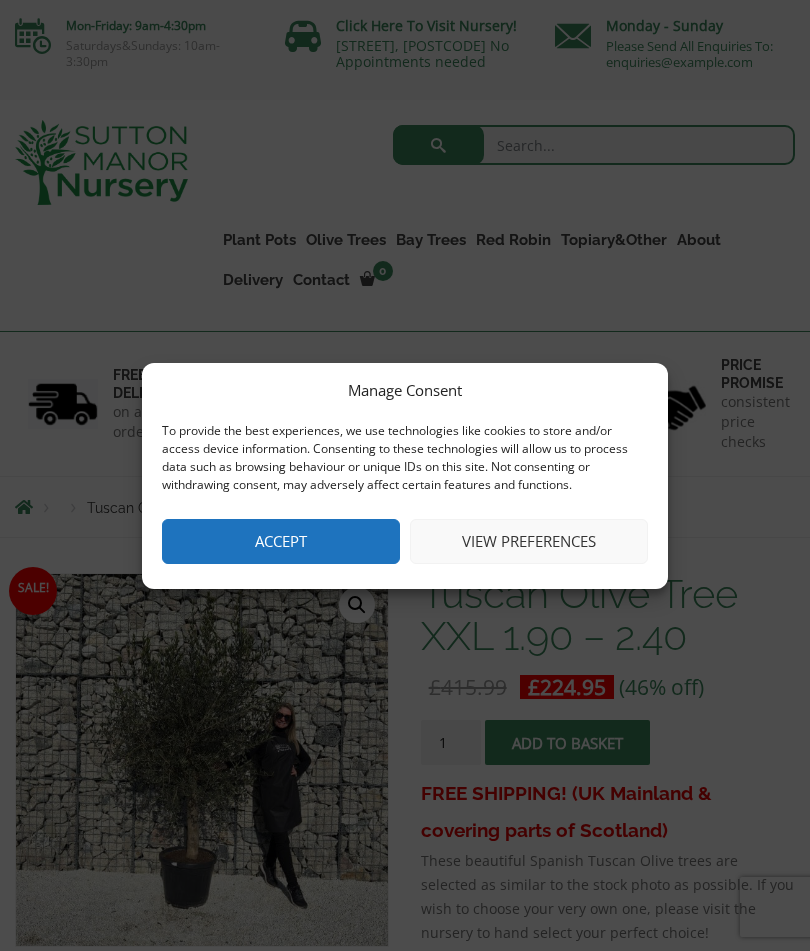 scroll, scrollTop: 0, scrollLeft: 0, axis: both 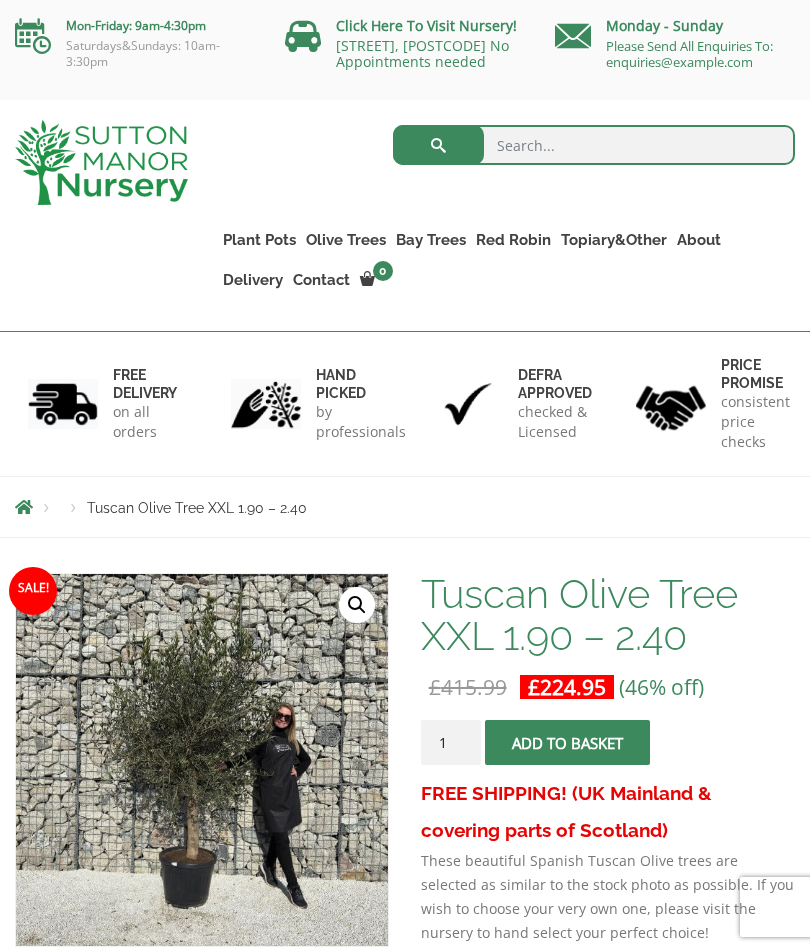 click on "Ancient Gnarled Olive Trees" at bounding box center [0, 0] 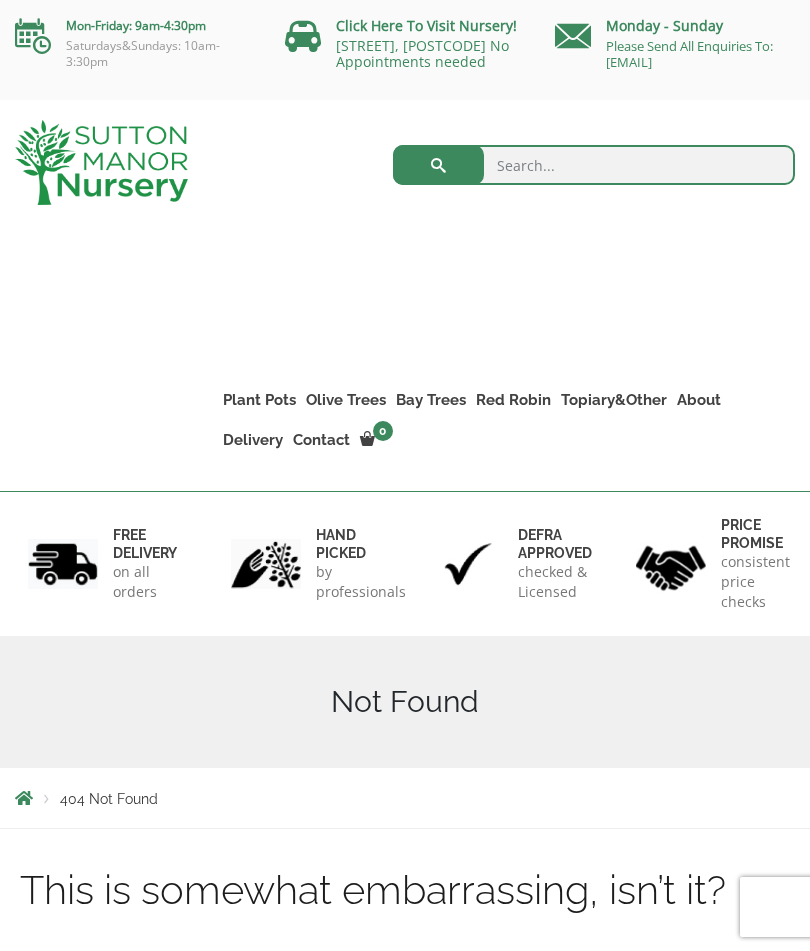 scroll, scrollTop: 0, scrollLeft: 0, axis: both 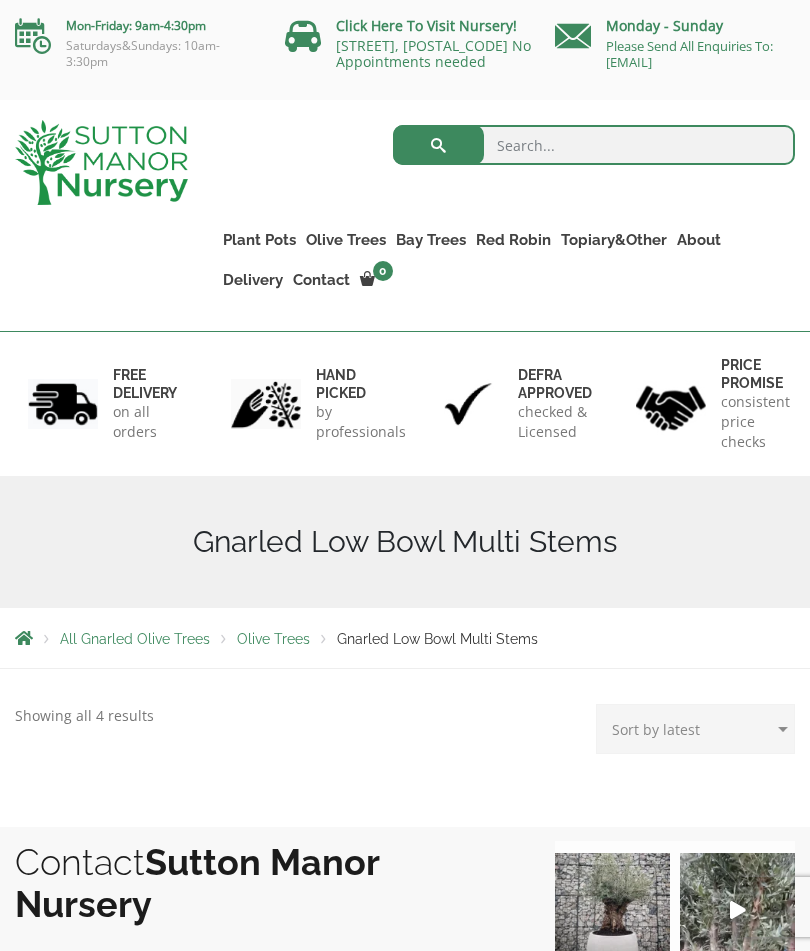 click on "Tuscan Olive Trees" at bounding box center [0, 0] 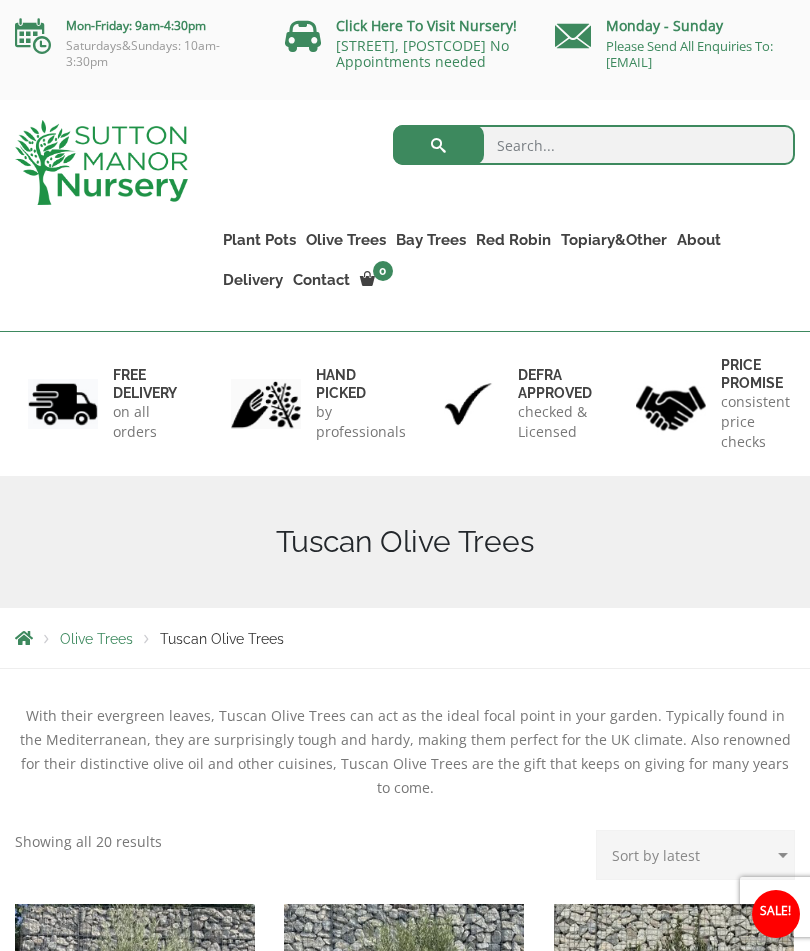 scroll, scrollTop: 0, scrollLeft: 0, axis: both 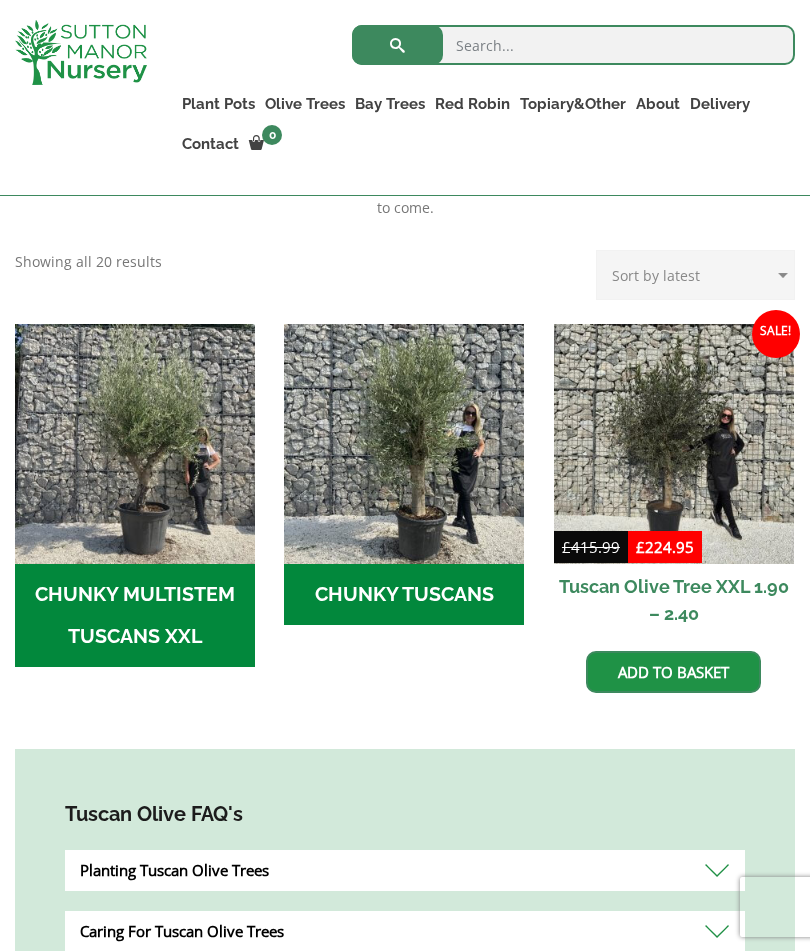 click at bounding box center (135, 444) 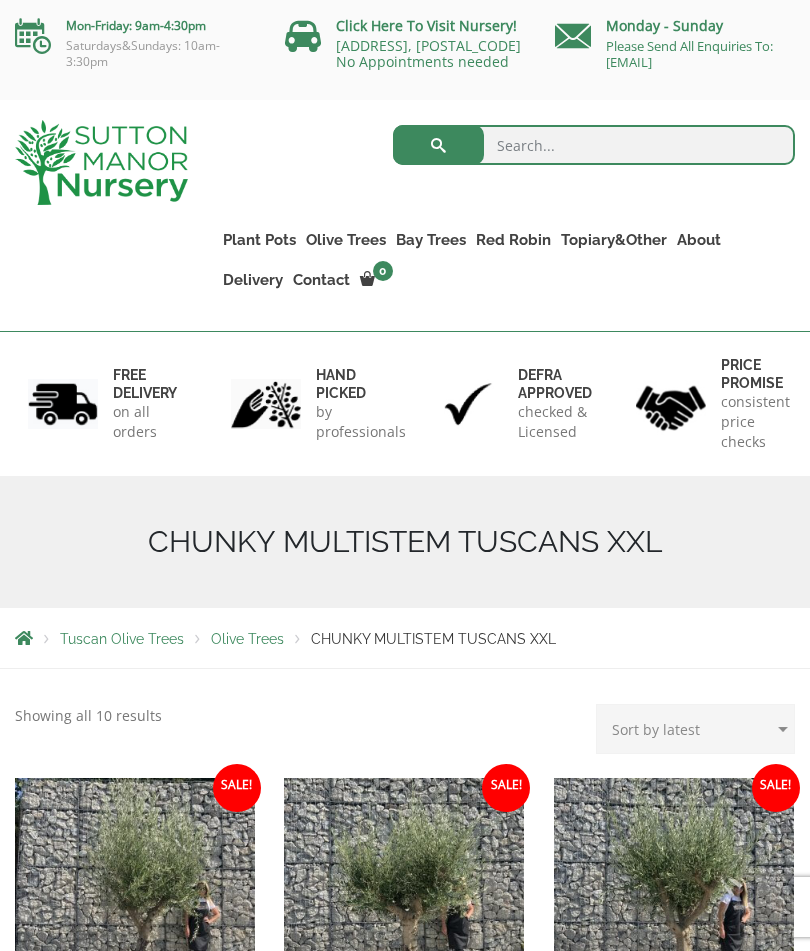 scroll, scrollTop: 278, scrollLeft: 0, axis: vertical 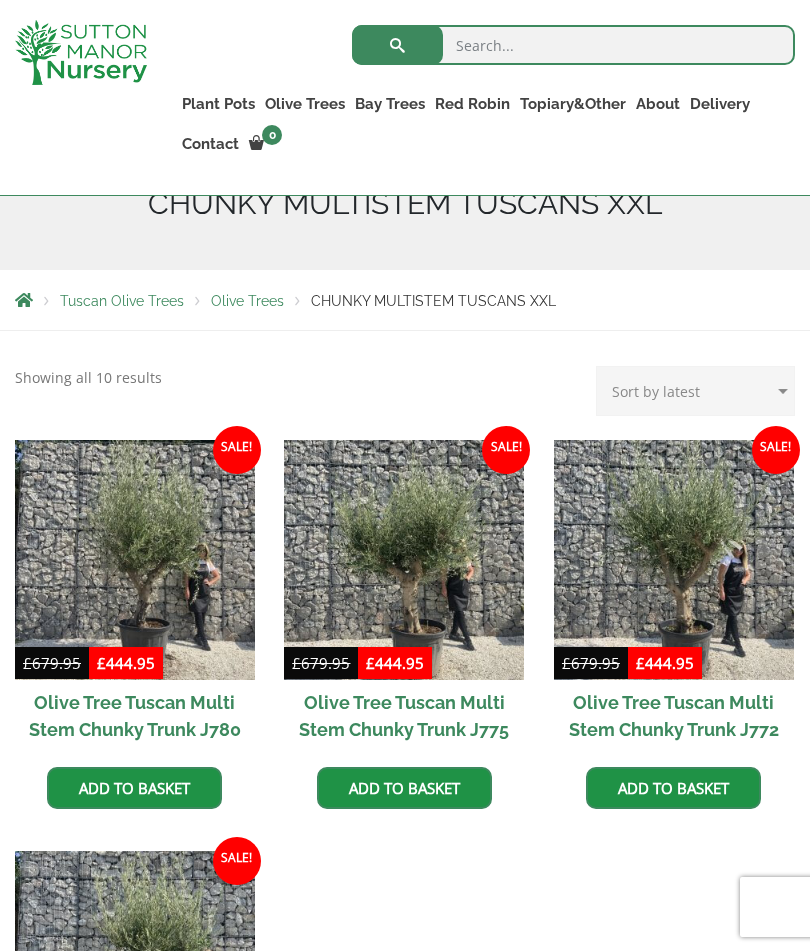 click at bounding box center (404, 560) 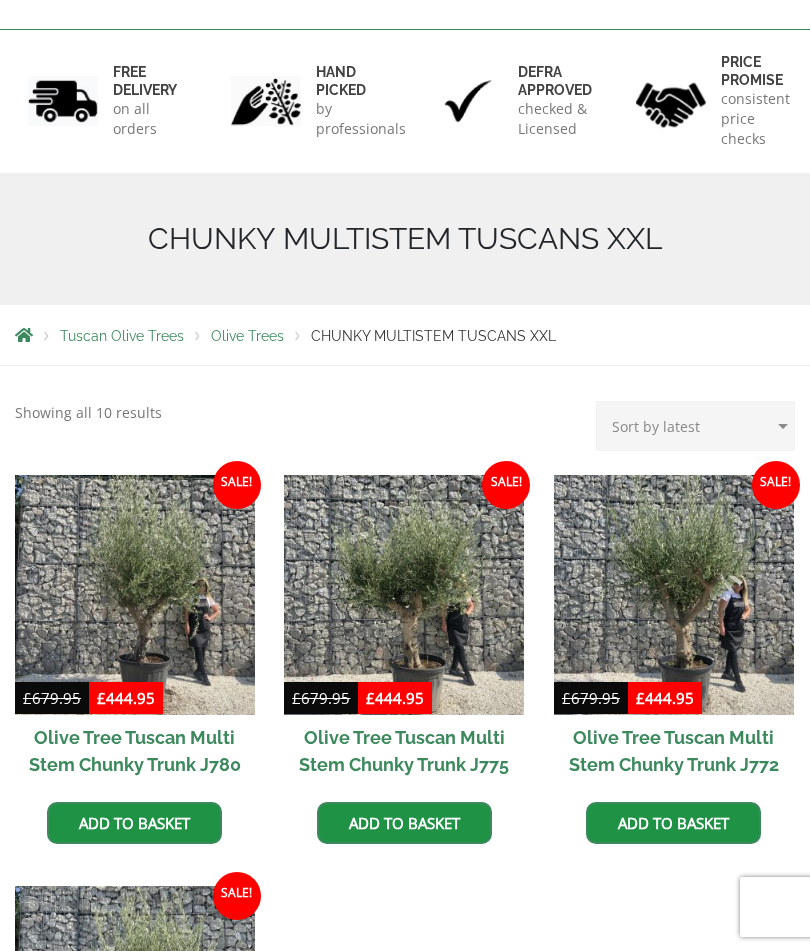 scroll, scrollTop: 302, scrollLeft: 0, axis: vertical 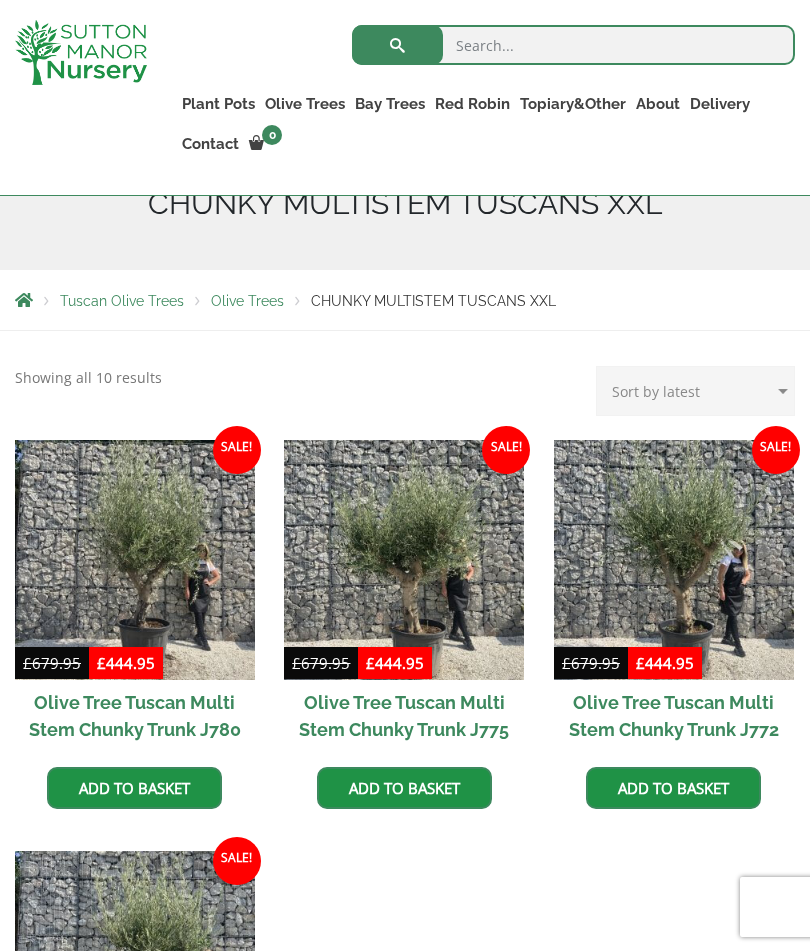 click at bounding box center (135, 560) 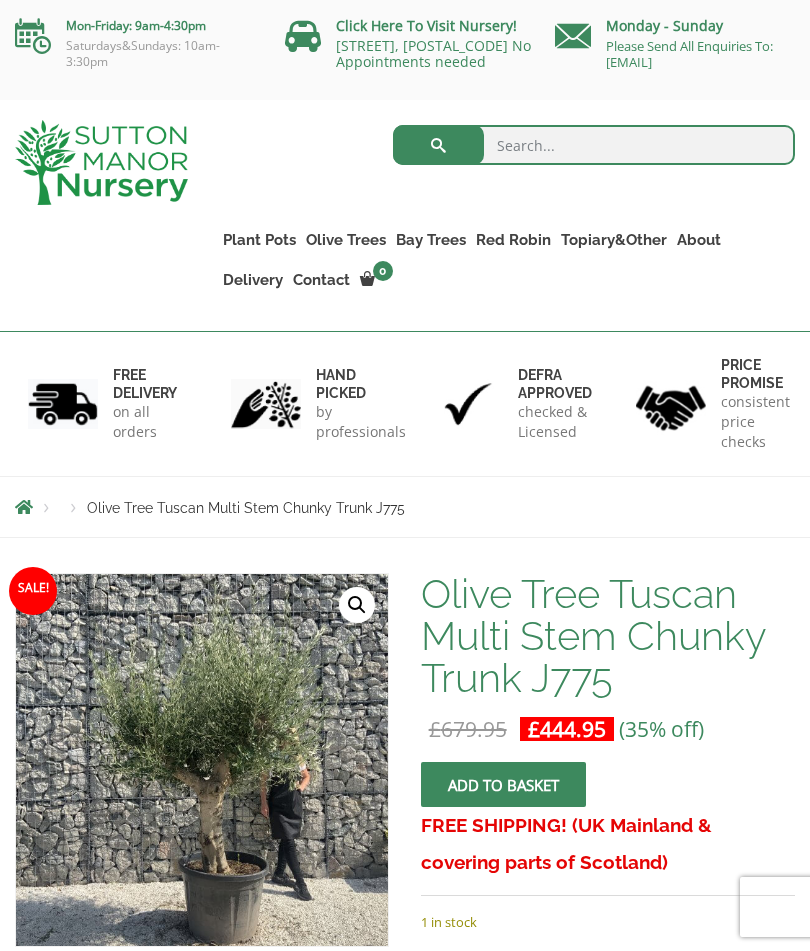 scroll, scrollTop: 0, scrollLeft: 0, axis: both 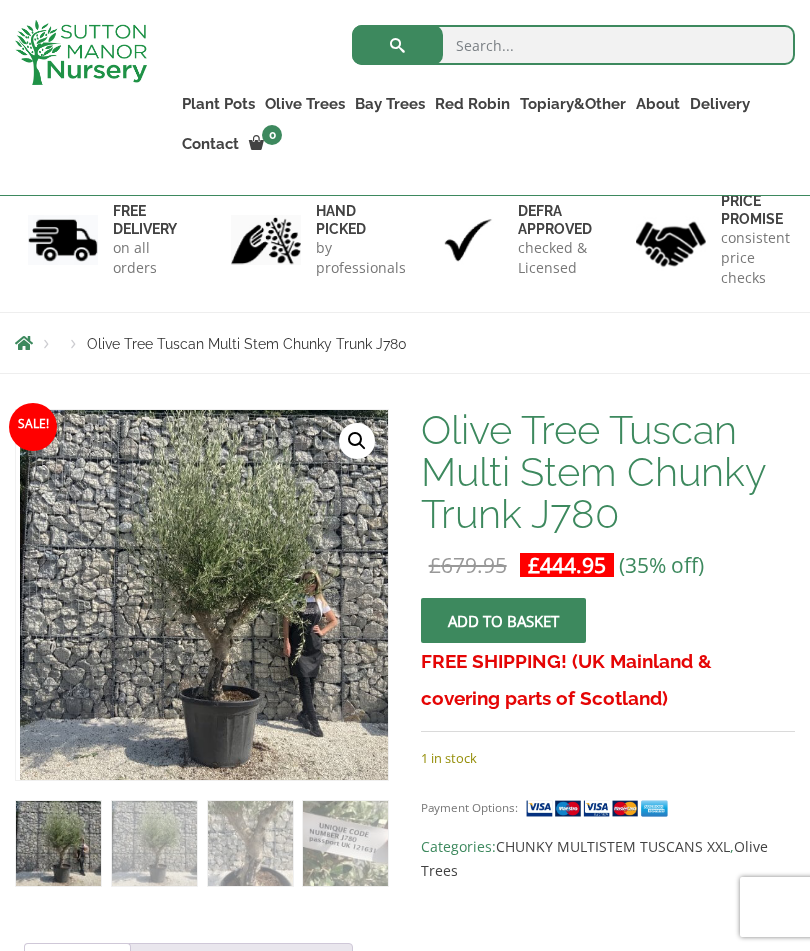 click at bounding box center (463, 853) 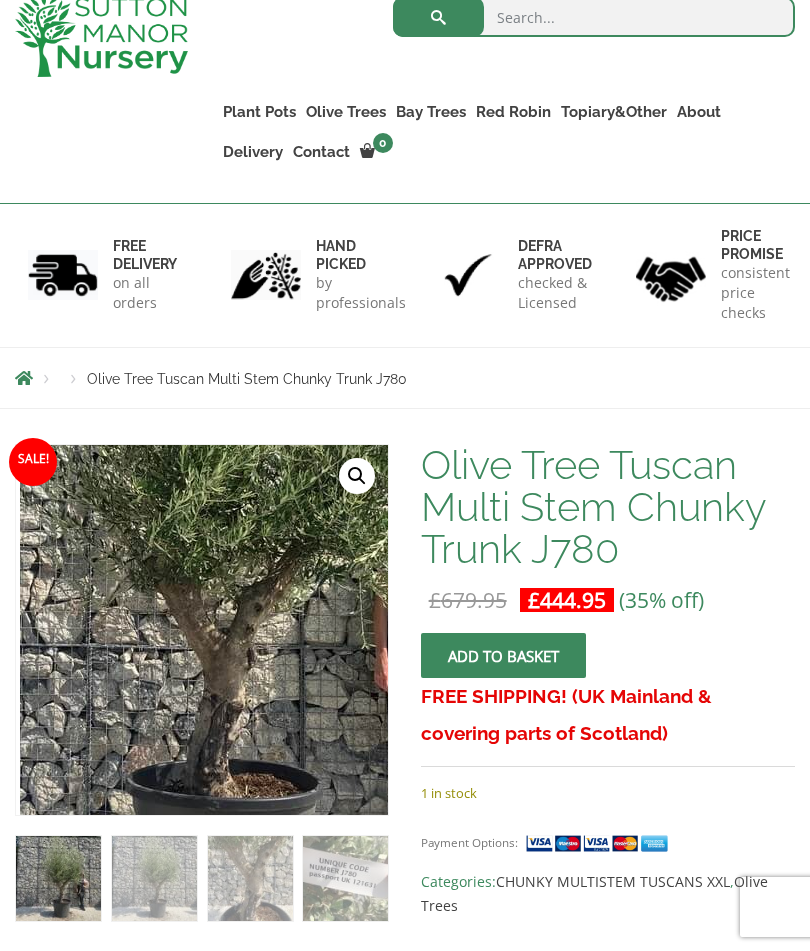 scroll, scrollTop: 0, scrollLeft: 0, axis: both 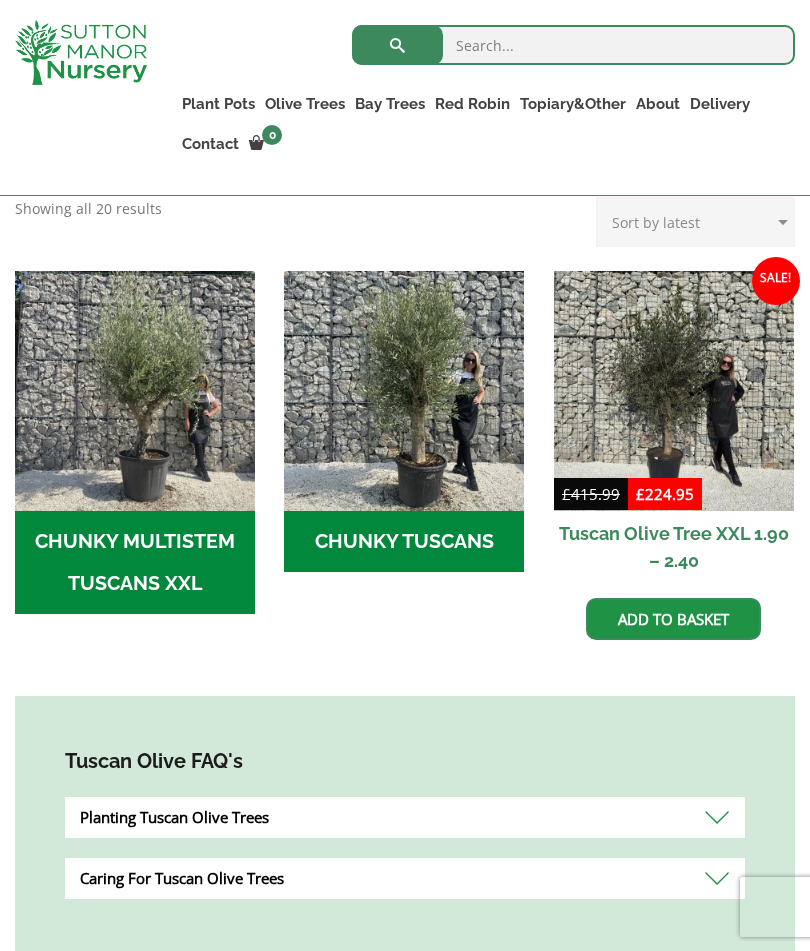 click on "CHUNKY TUSCANS  (6)" at bounding box center [404, 542] 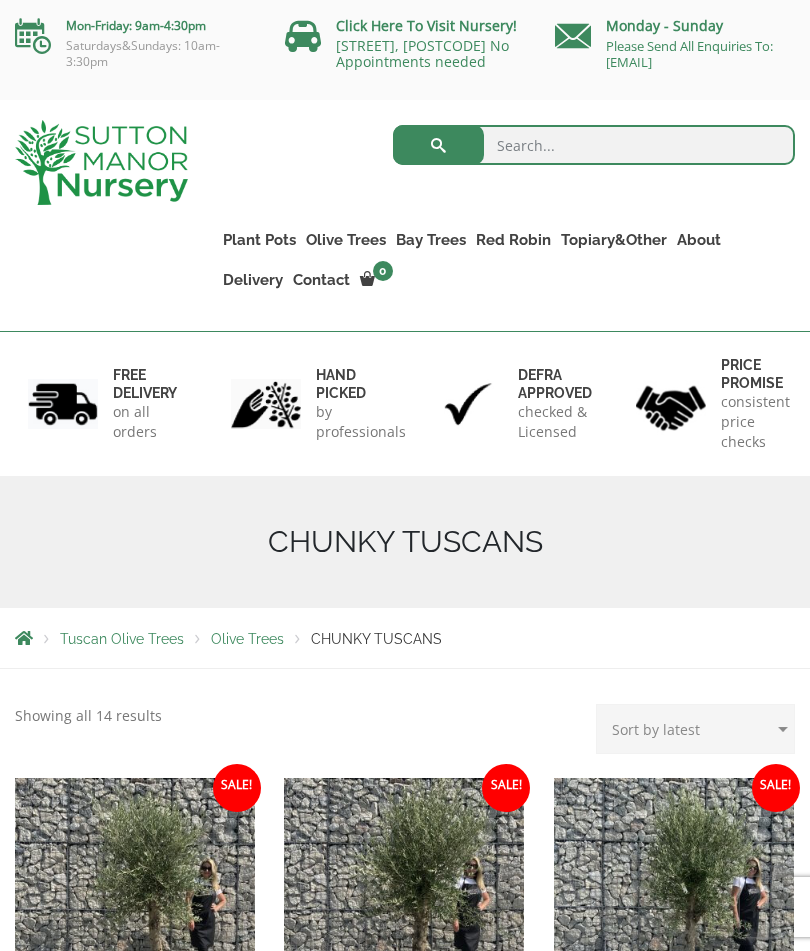 scroll, scrollTop: 0, scrollLeft: 0, axis: both 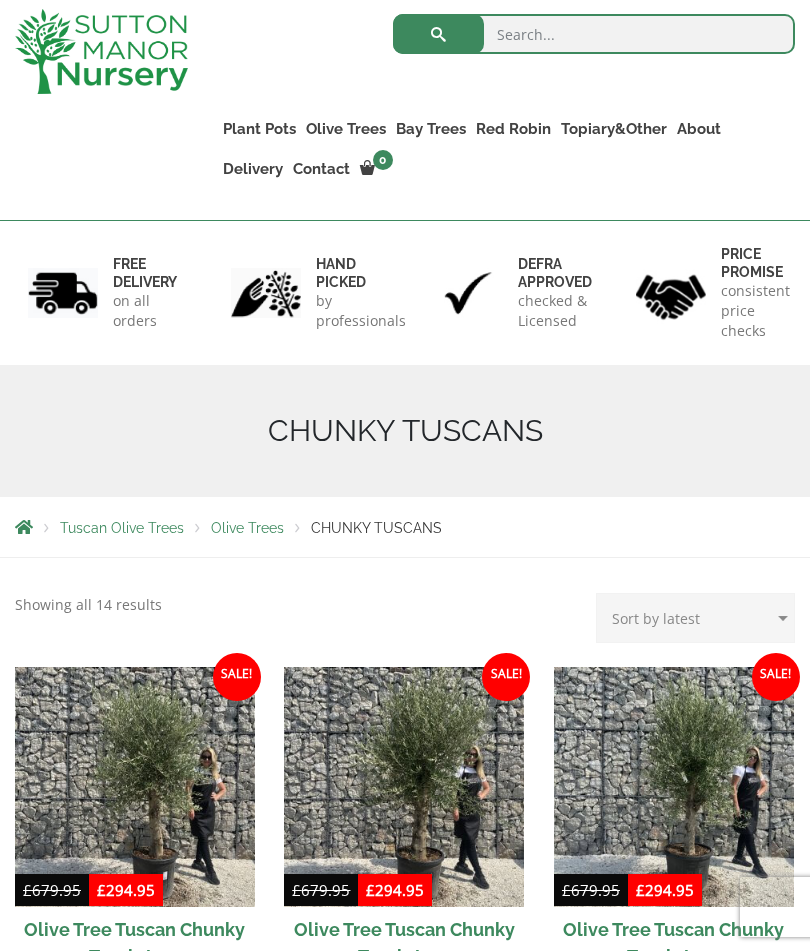 click on "CHUNKY TUSCANS" at bounding box center [405, 431] 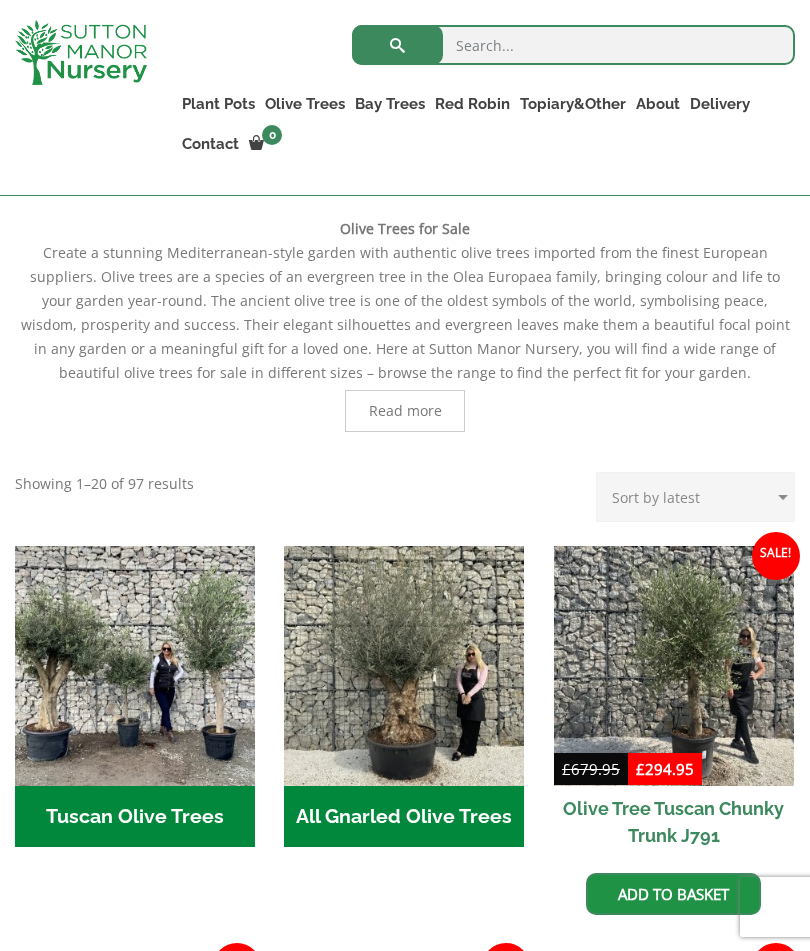 scroll, scrollTop: 593, scrollLeft: 0, axis: vertical 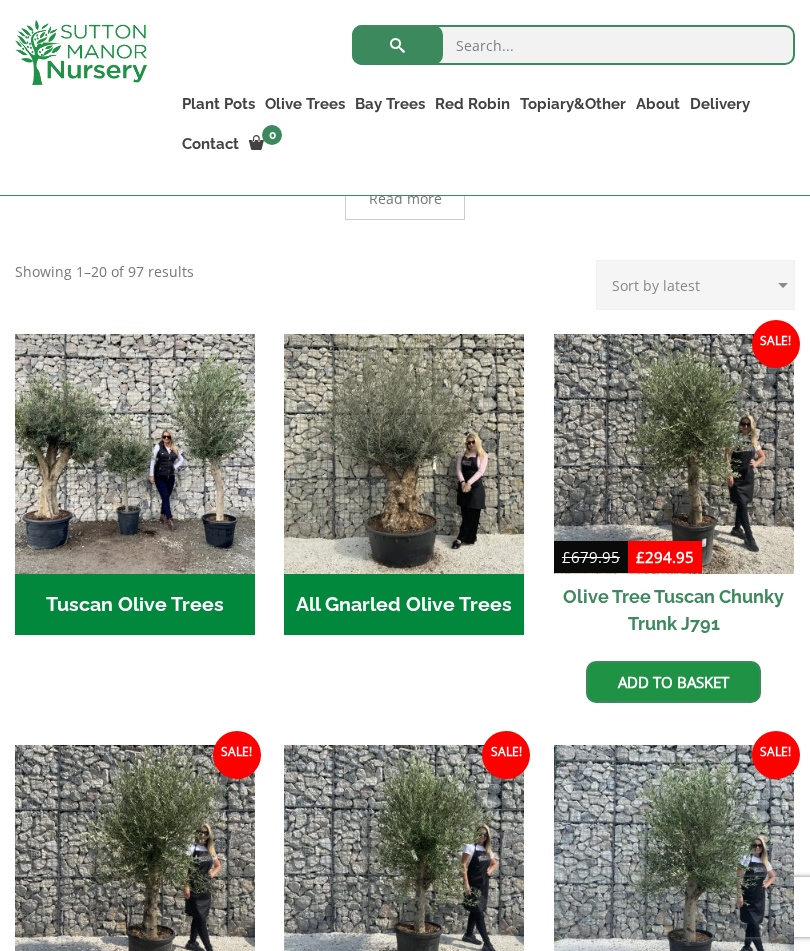 click on "All Gnarled Olive Trees  ([AREA_CODE])" at bounding box center [404, 605] 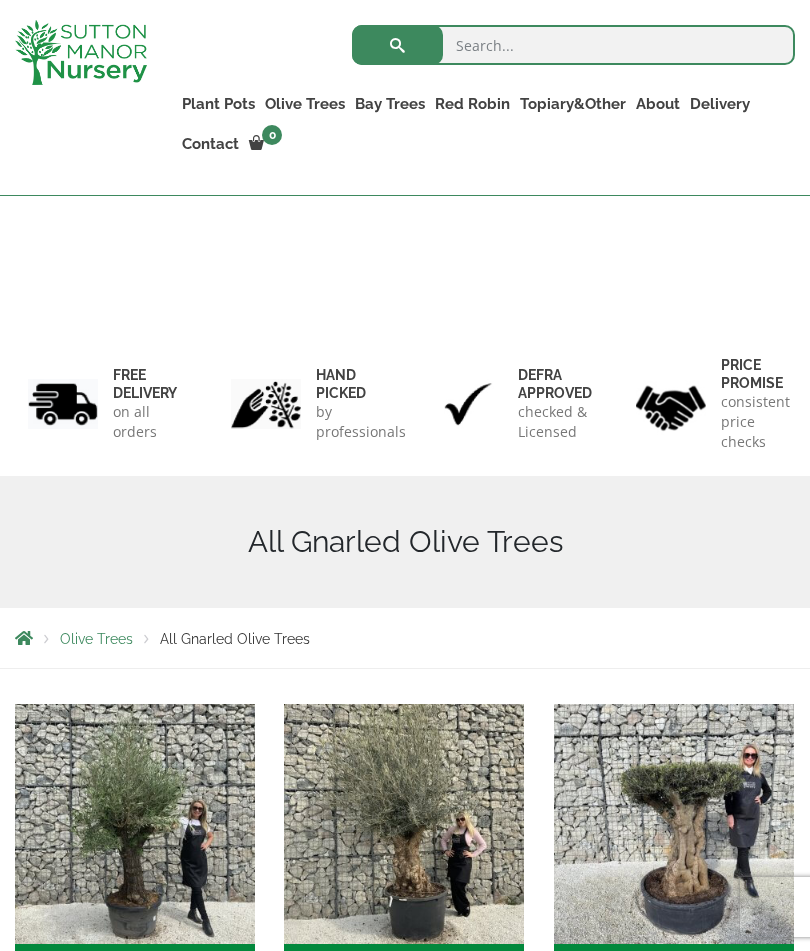 scroll, scrollTop: 253, scrollLeft: 0, axis: vertical 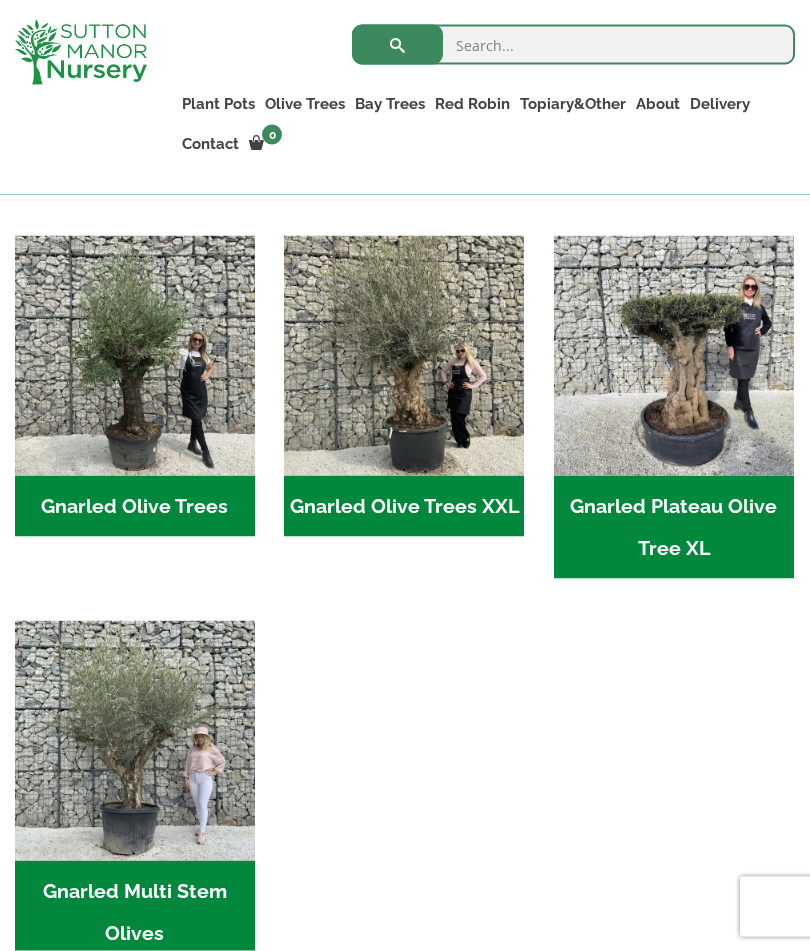 click on "Gnarled Olive Trees  (135)" at bounding box center (135, 507) 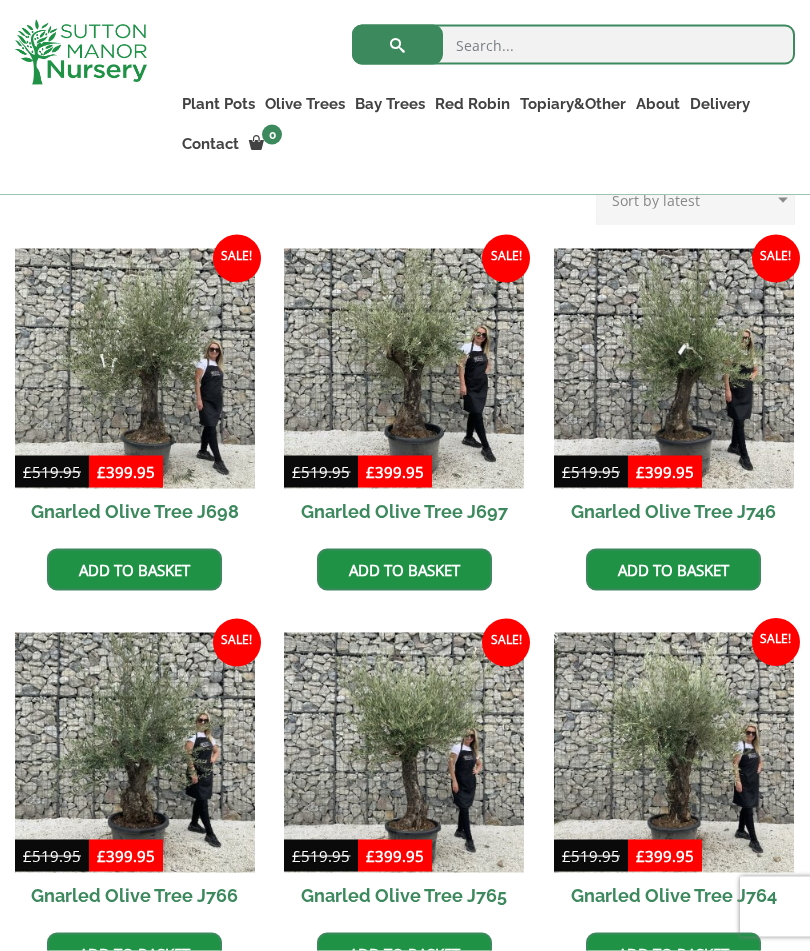 scroll, scrollTop: 0, scrollLeft: 0, axis: both 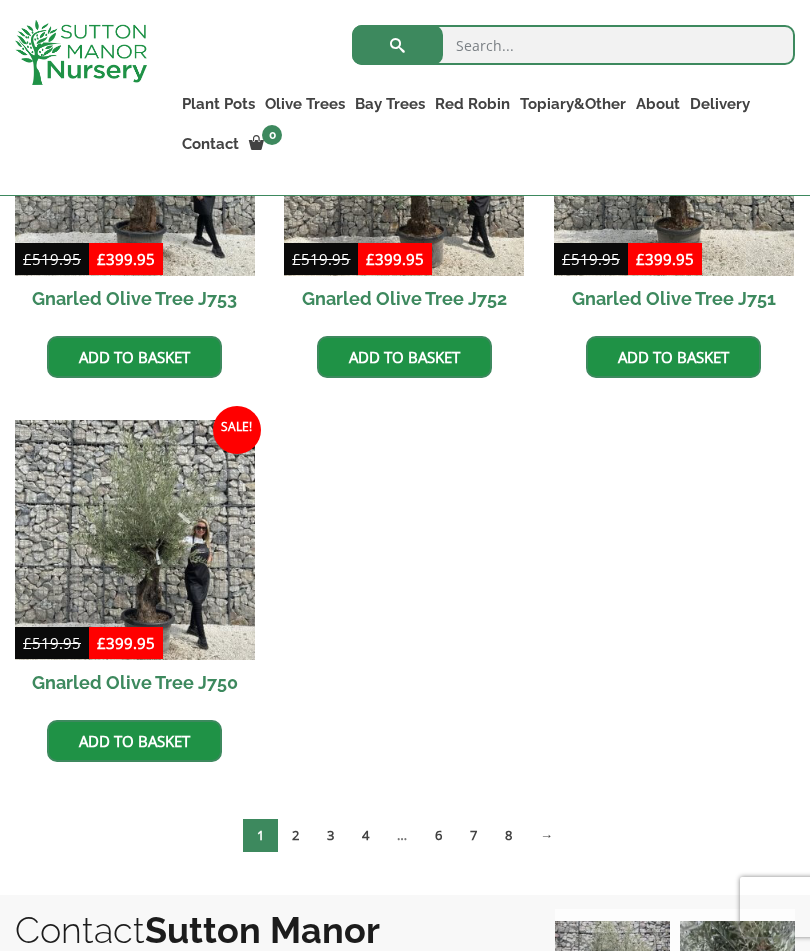 click at bounding box center [135, 540] 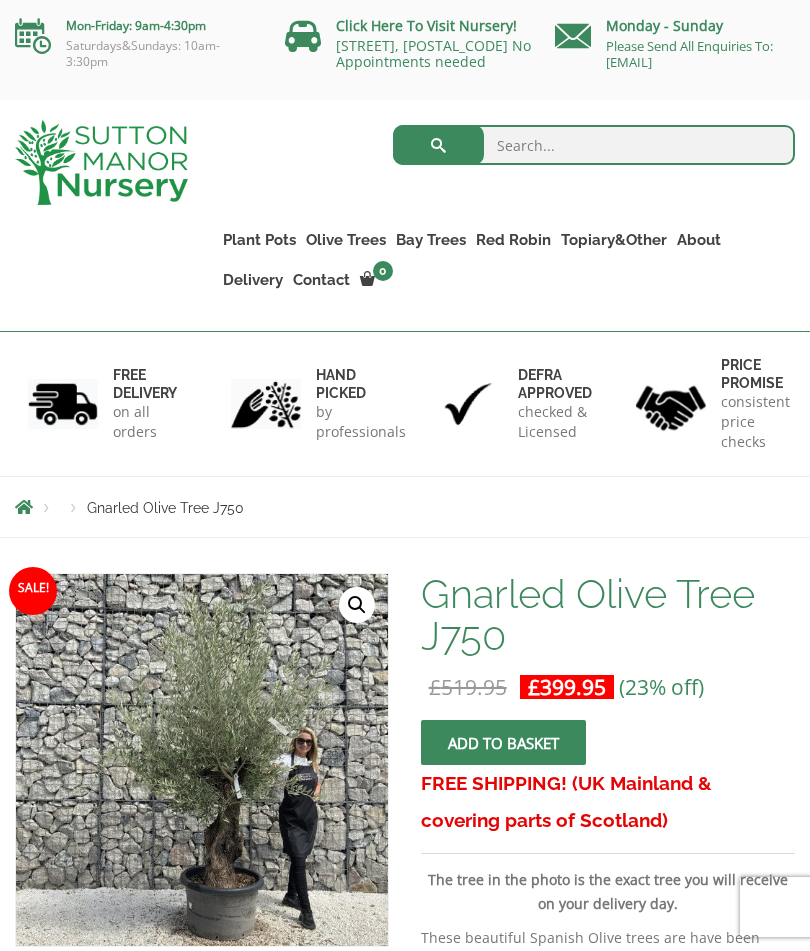 scroll, scrollTop: 56, scrollLeft: 0, axis: vertical 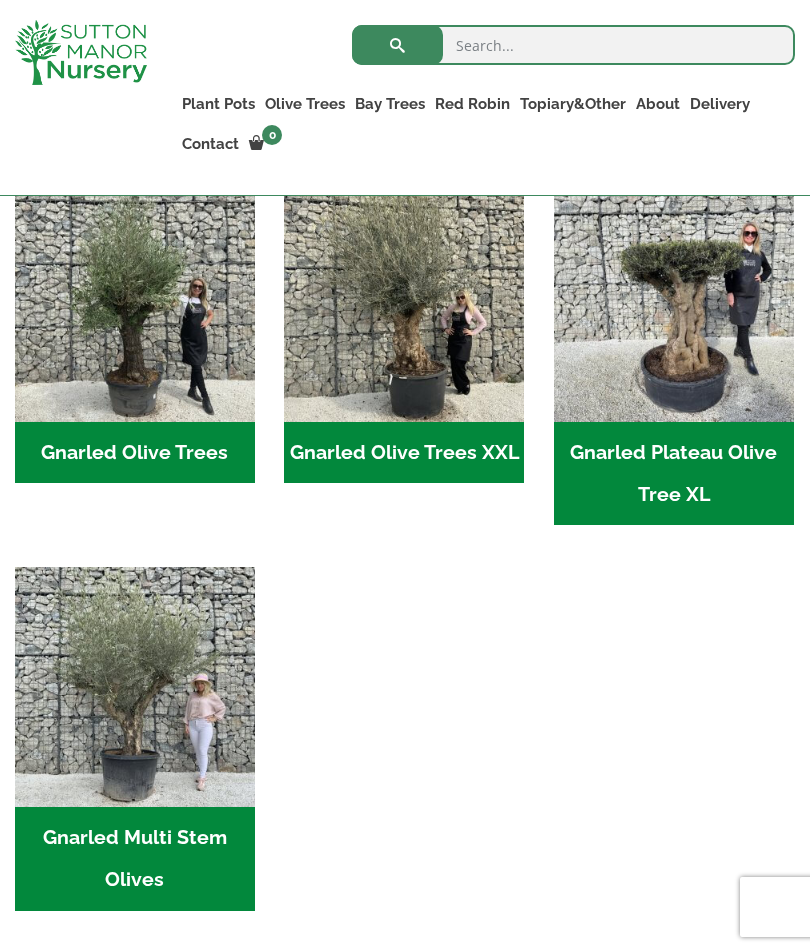 click on "Gnarled Olive Trees  (135)" at bounding box center (135, 453) 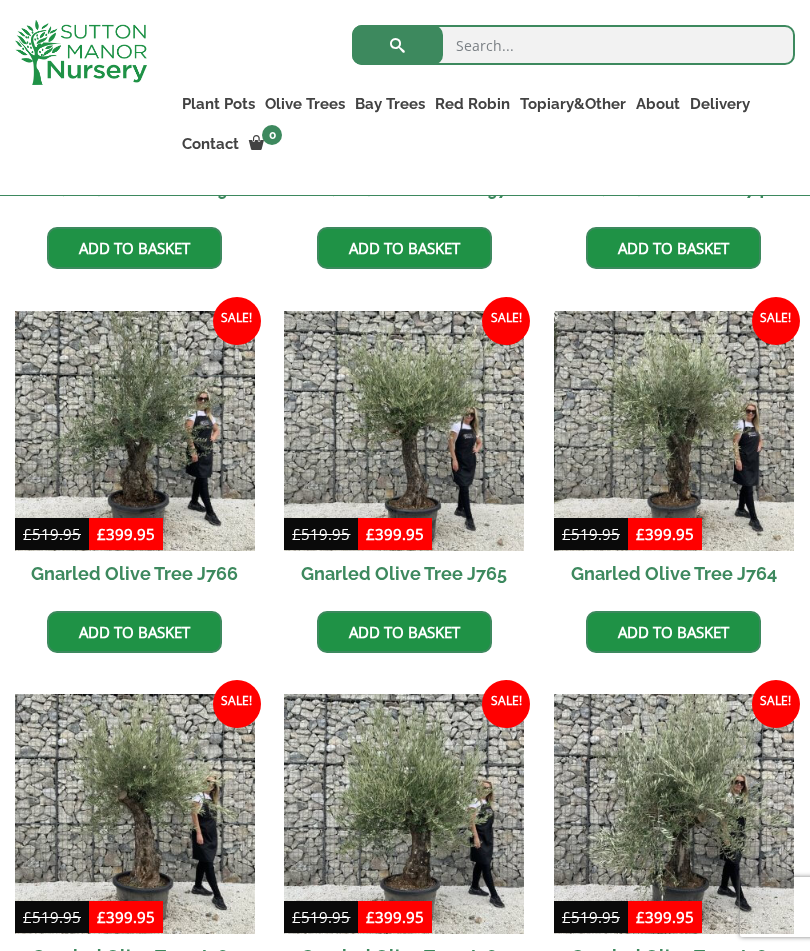 scroll, scrollTop: 1212, scrollLeft: 0, axis: vertical 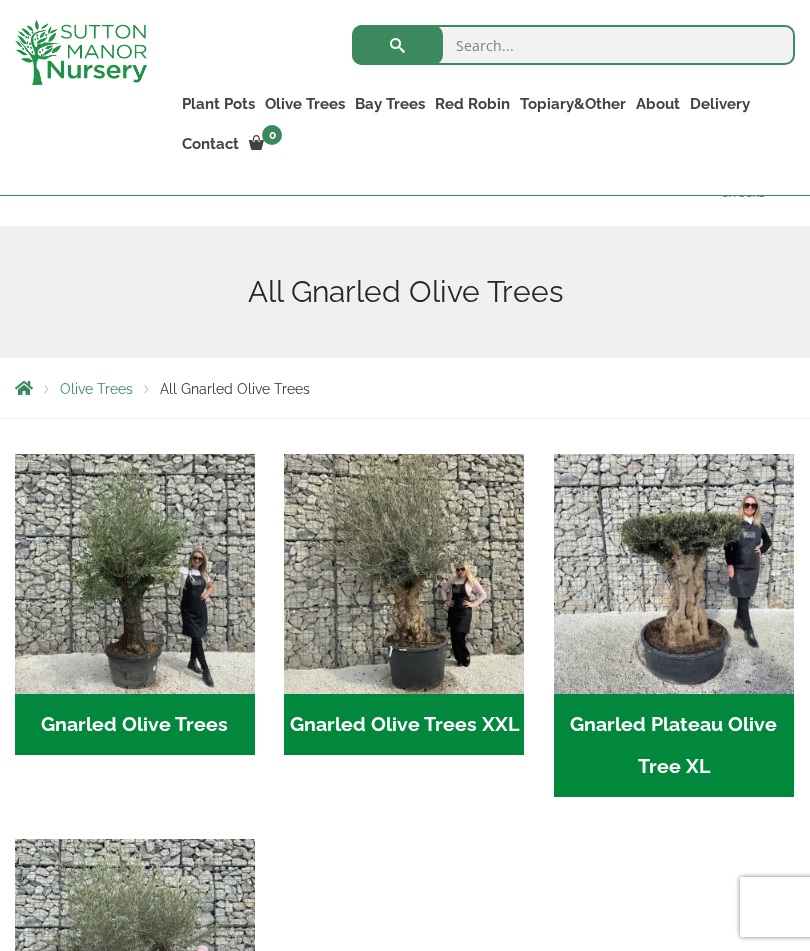 click at bounding box center [404, 574] 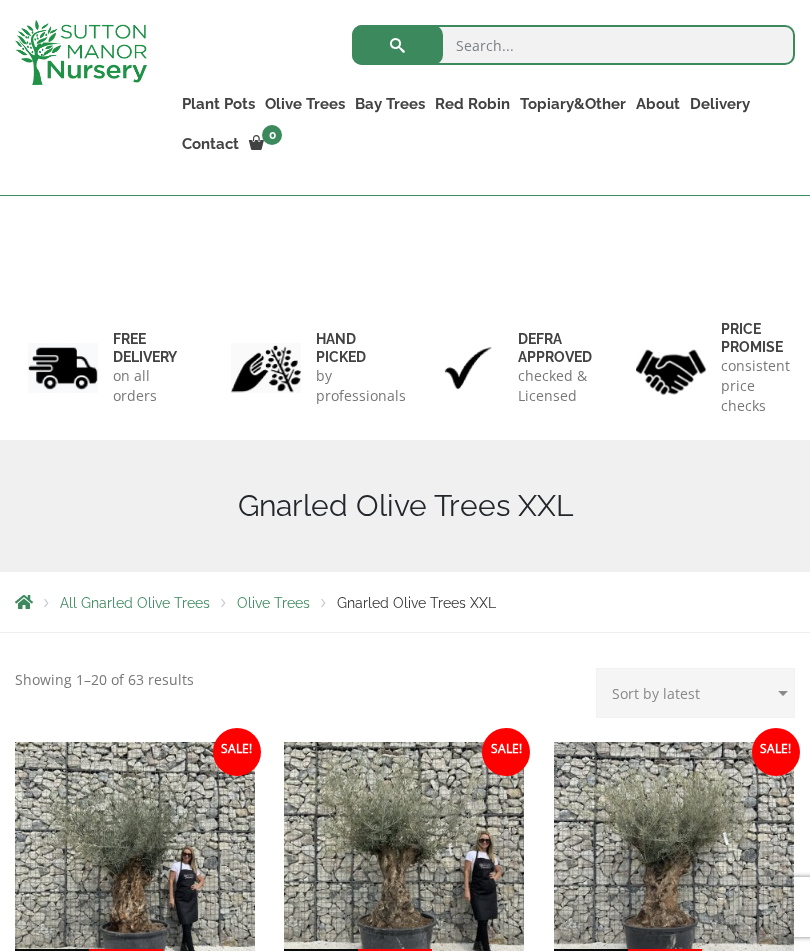 scroll, scrollTop: 465, scrollLeft: 0, axis: vertical 